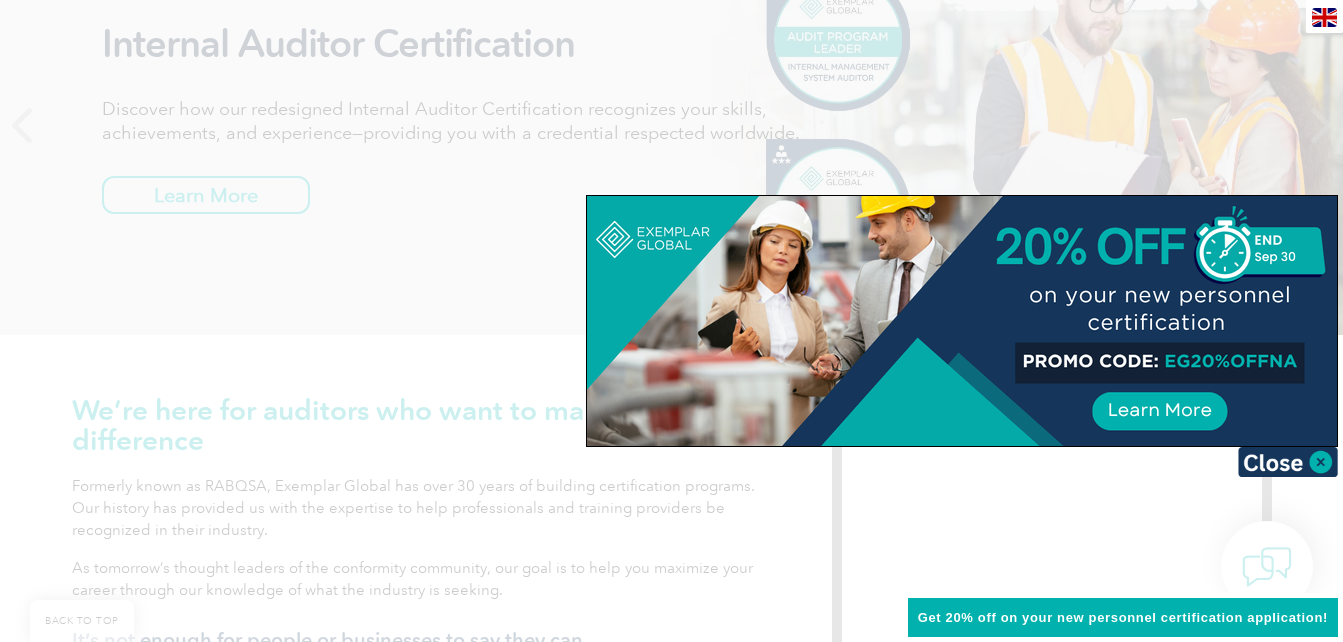 scroll, scrollTop: 342, scrollLeft: 0, axis: vertical 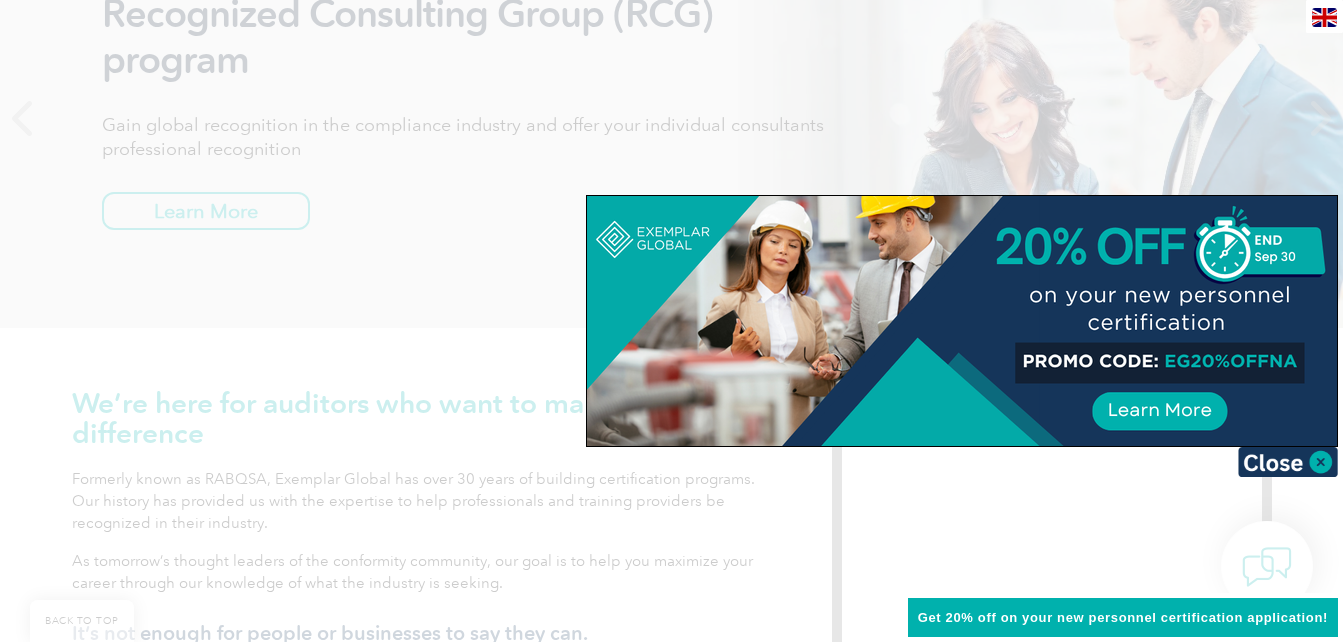 click at bounding box center [671, 321] 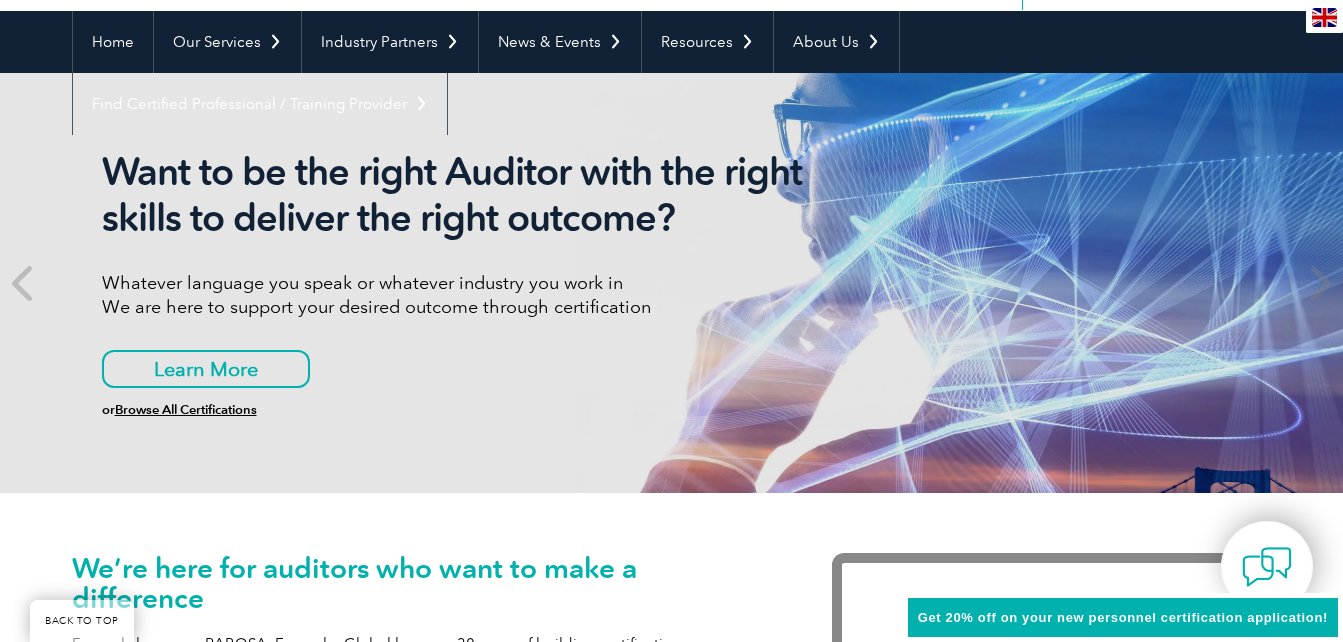 scroll, scrollTop: 0, scrollLeft: 0, axis: both 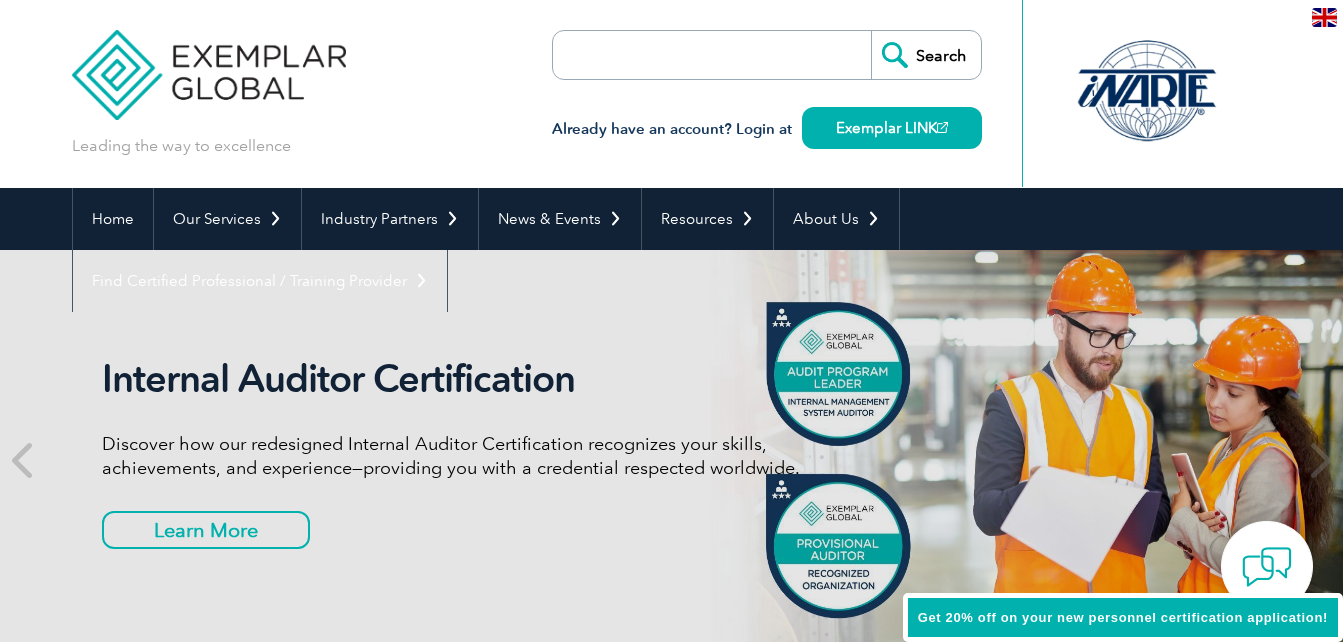 click at bounding box center (209, 60) 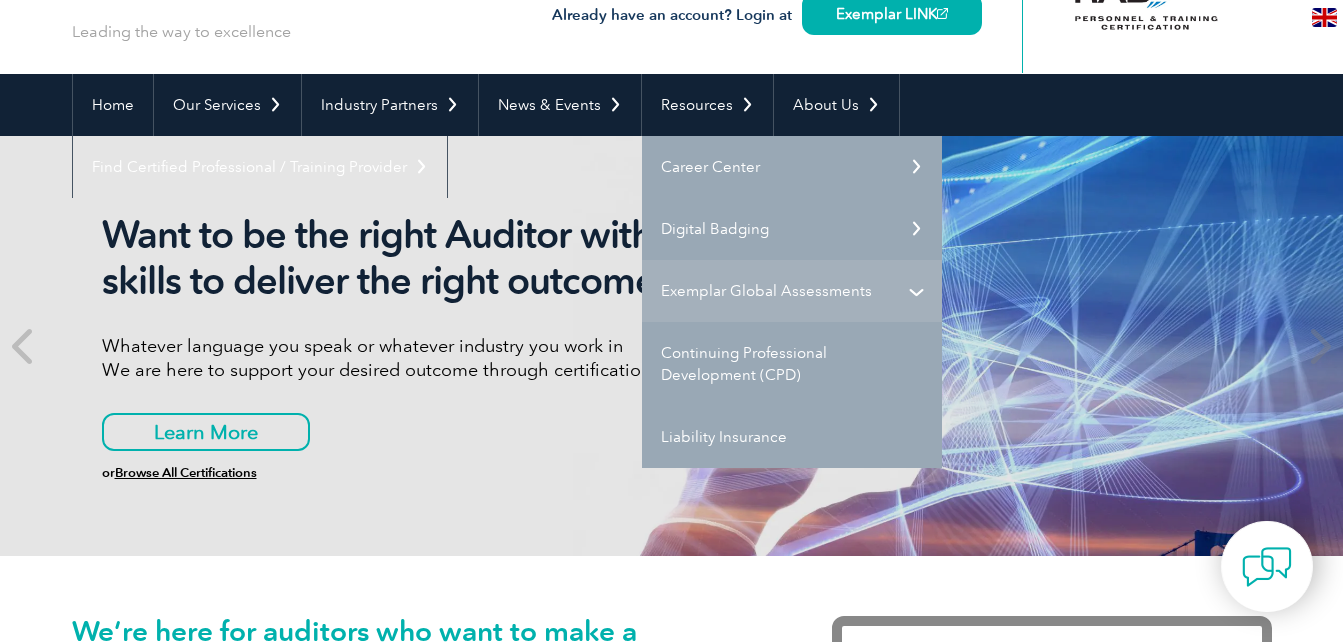scroll, scrollTop: 113, scrollLeft: 0, axis: vertical 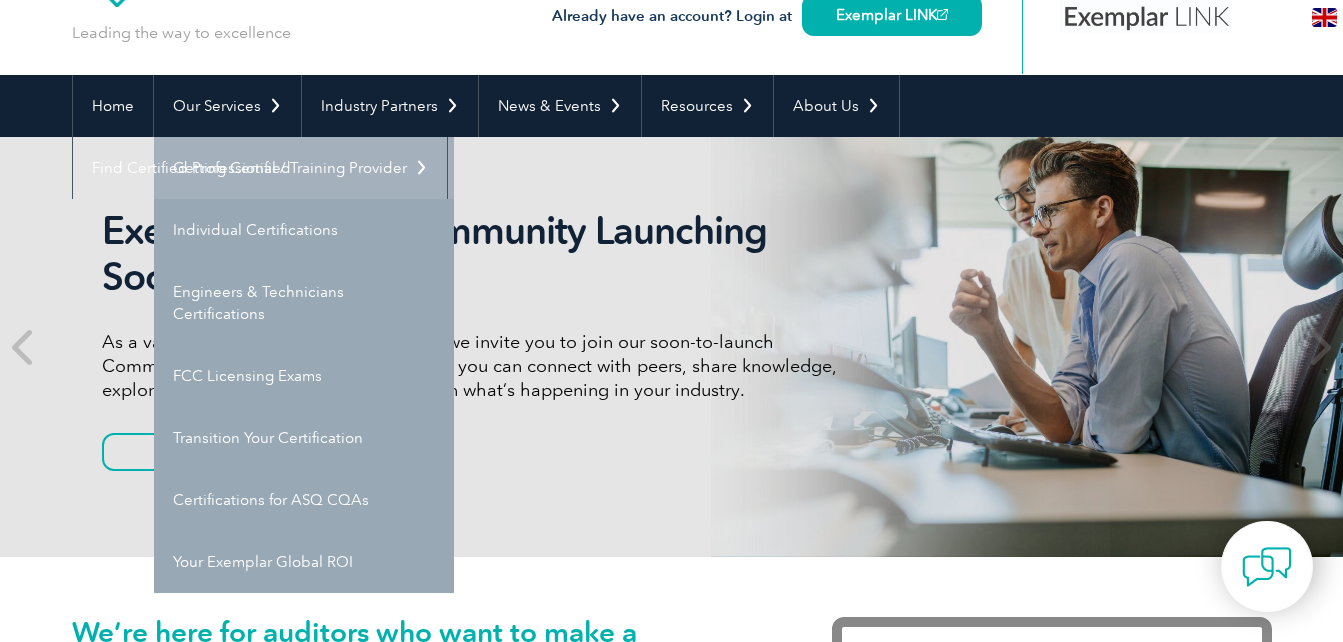click on "Getting Certified" at bounding box center (304, 168) 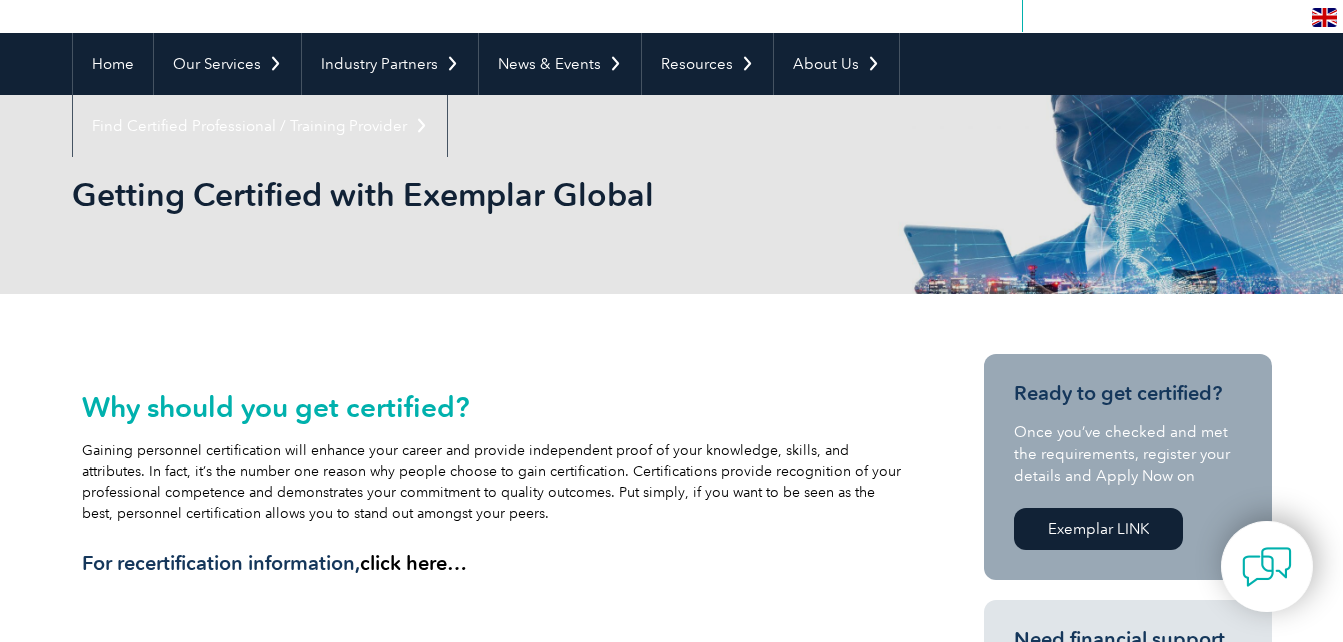 scroll, scrollTop: 0, scrollLeft: 0, axis: both 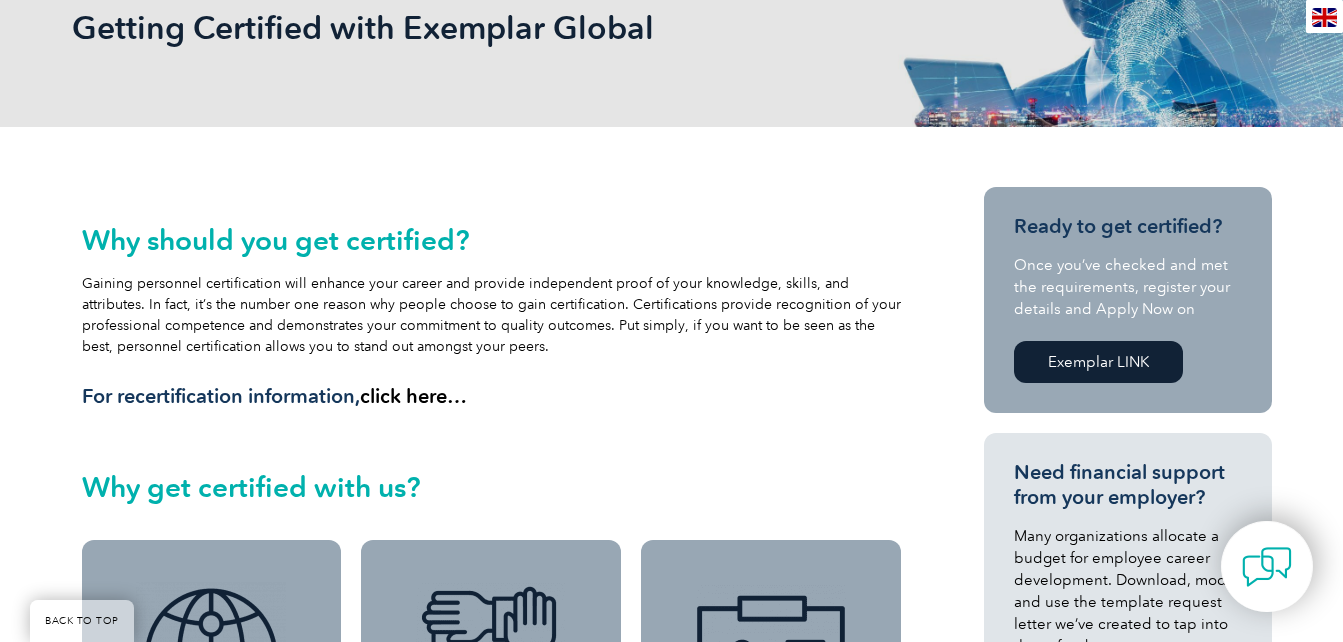 click on "Exemplar LINK" at bounding box center [1098, 362] 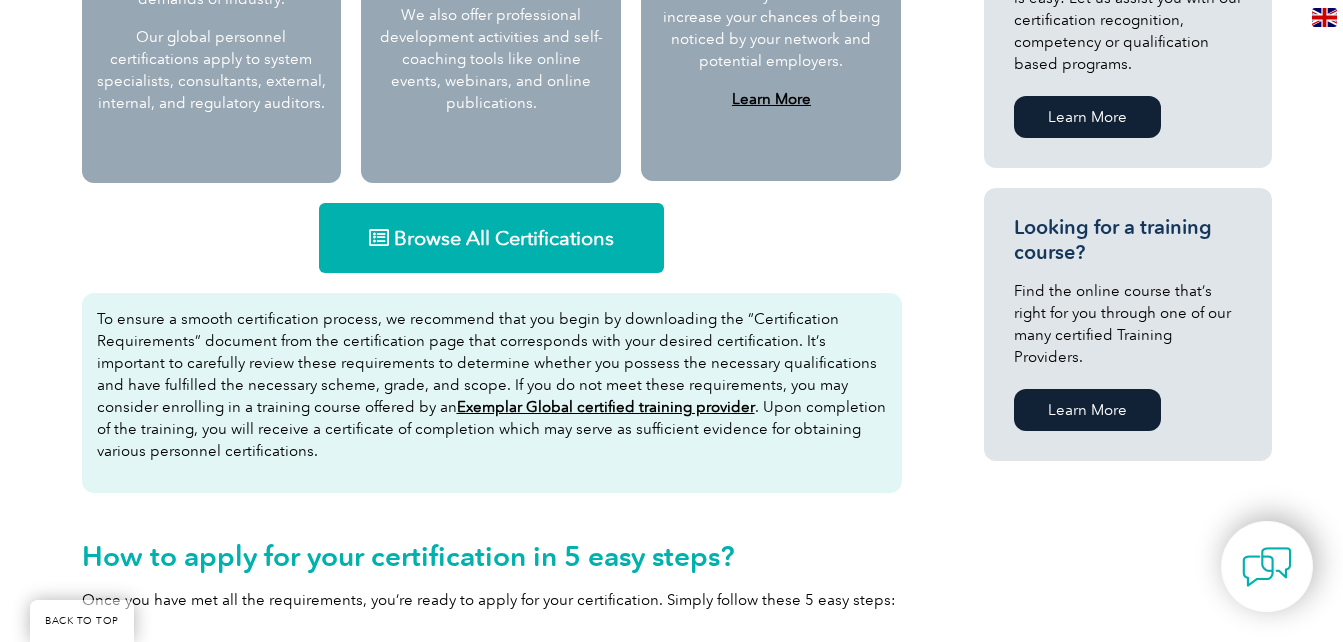 scroll, scrollTop: 1196, scrollLeft: 0, axis: vertical 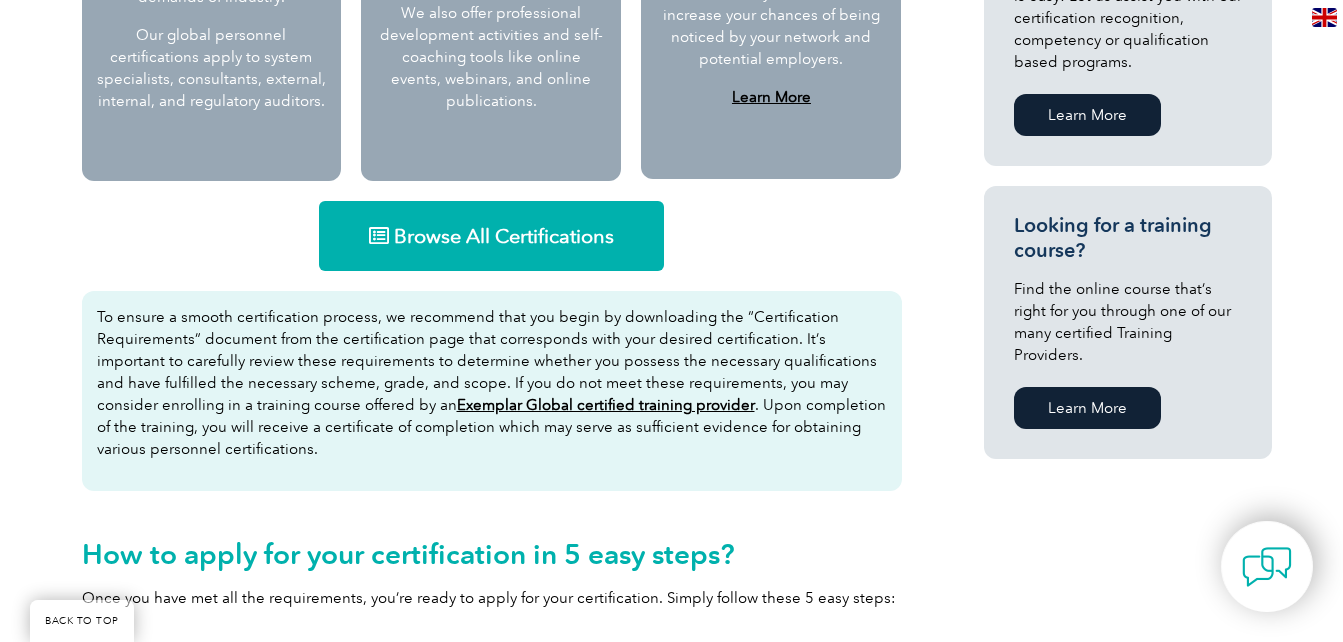 click on "Browse All Certifications" at bounding box center [491, 236] 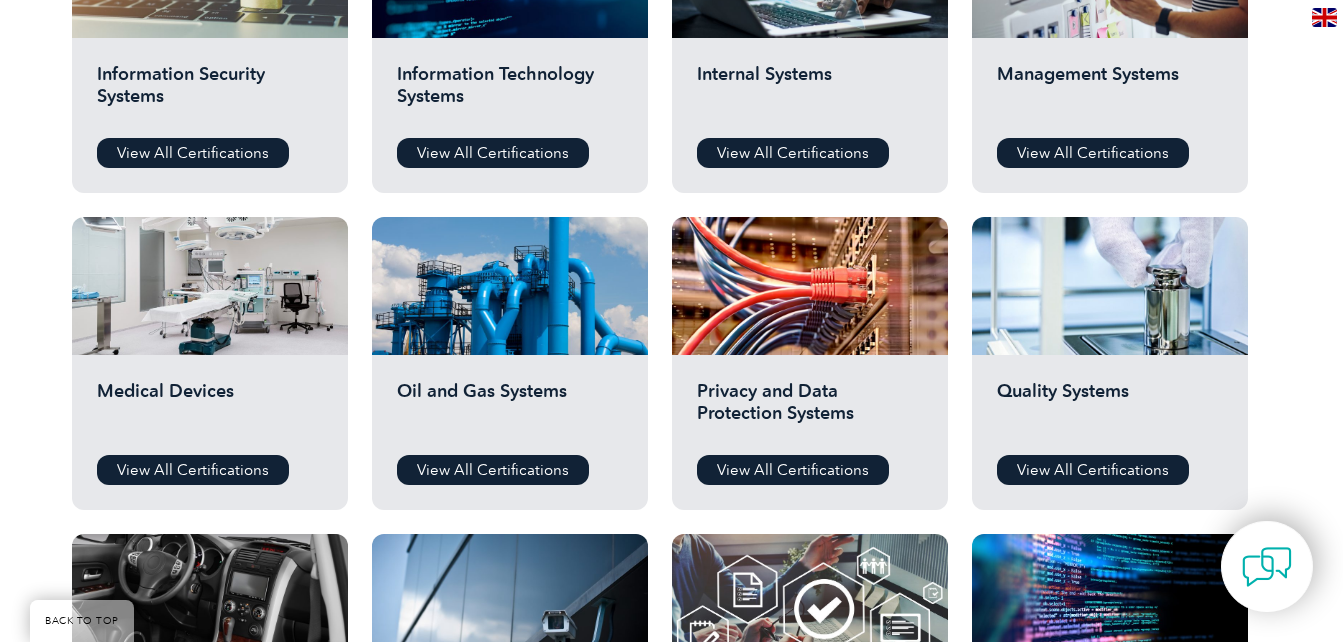 scroll, scrollTop: 1176, scrollLeft: 0, axis: vertical 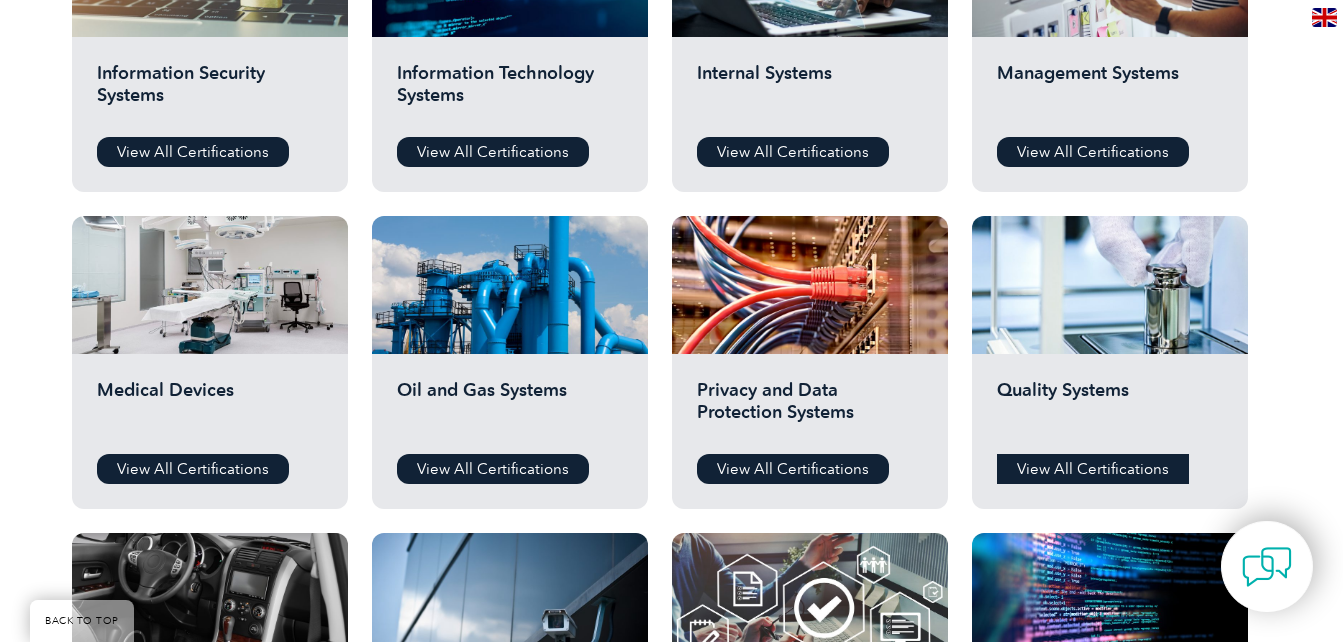 click on "View All Certifications" at bounding box center (1093, 469) 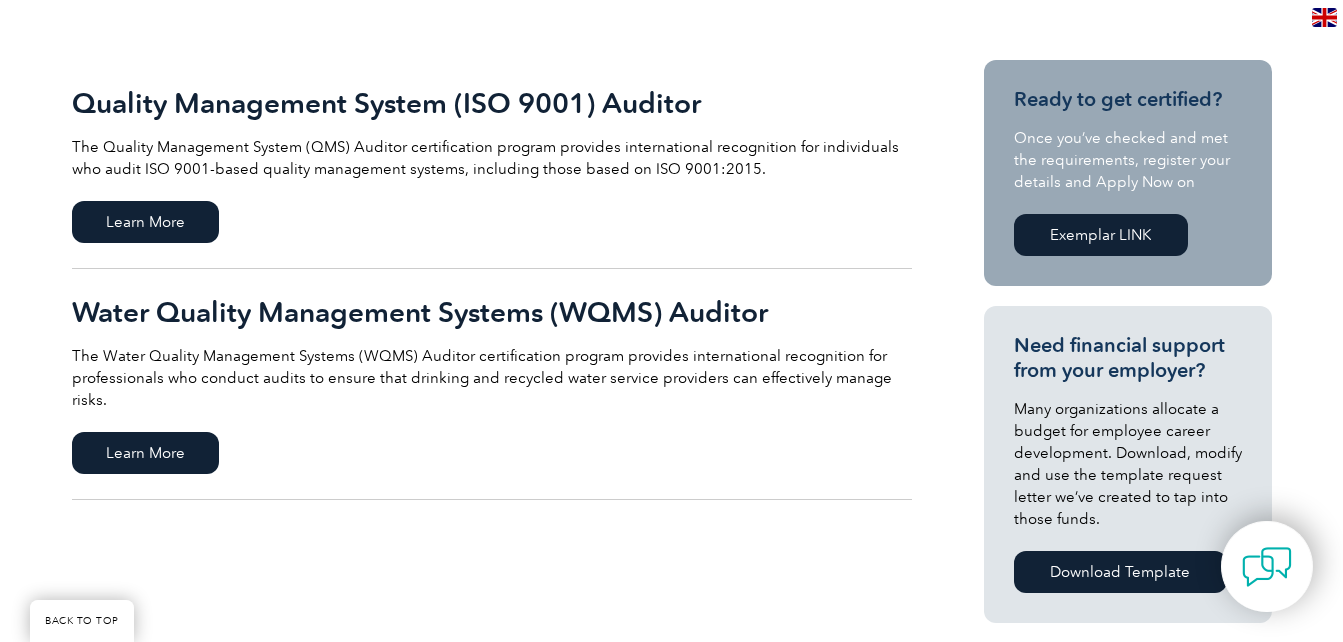 scroll, scrollTop: 451, scrollLeft: 0, axis: vertical 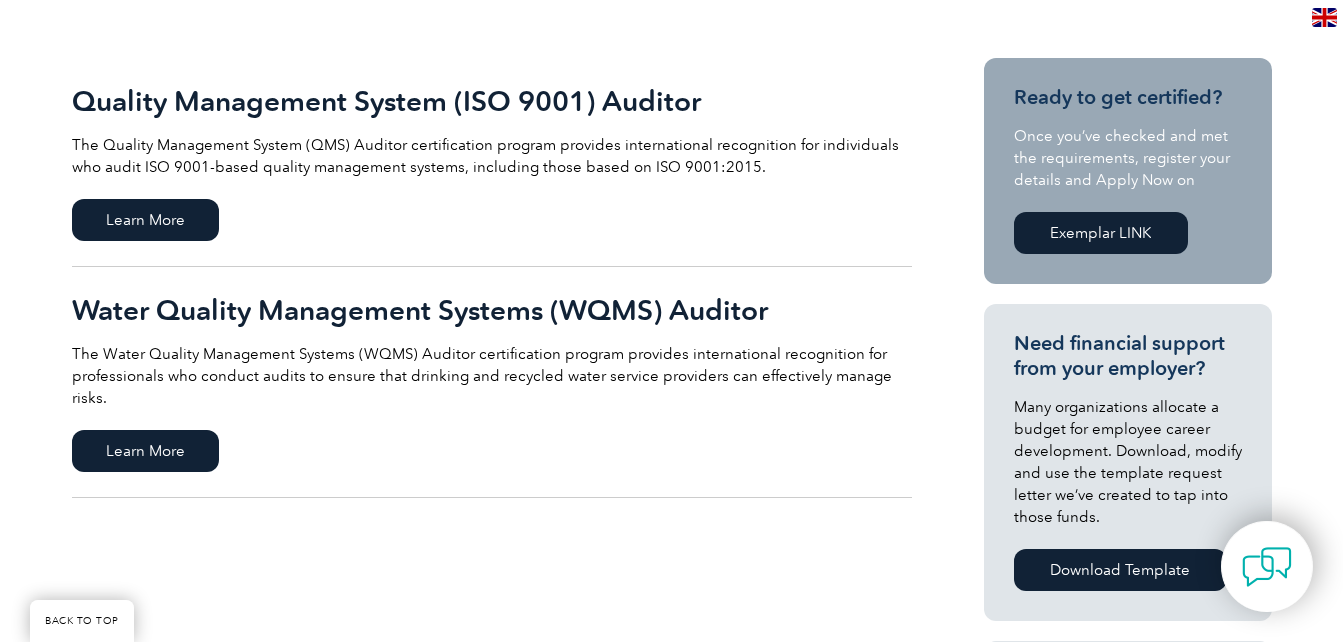 click on "Quality Management System (ISO 9001) Auditor" at bounding box center (492, 101) 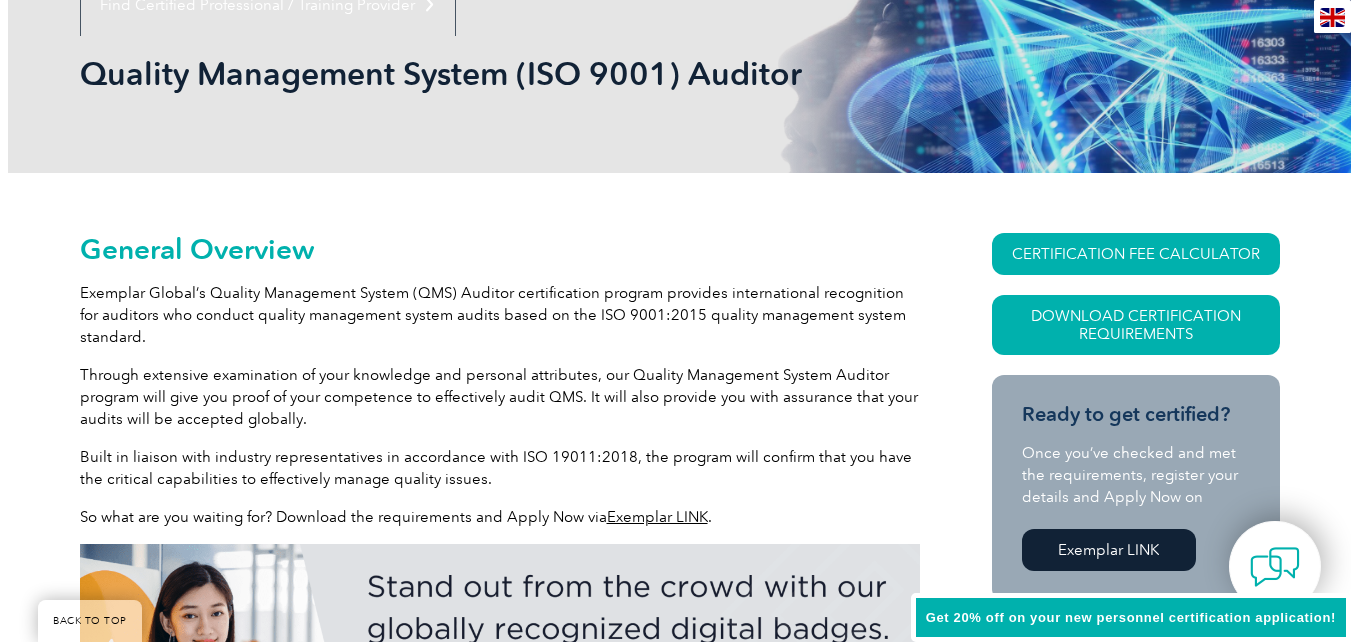 scroll, scrollTop: 277, scrollLeft: 0, axis: vertical 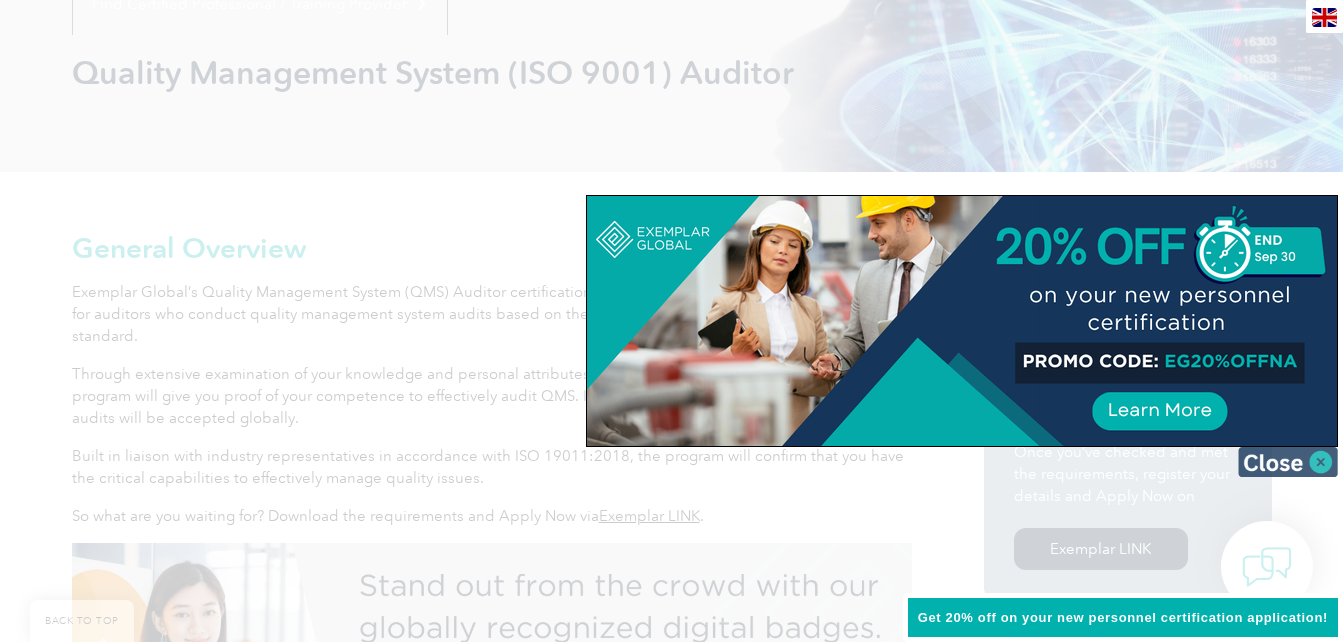 click at bounding box center (1288, 462) 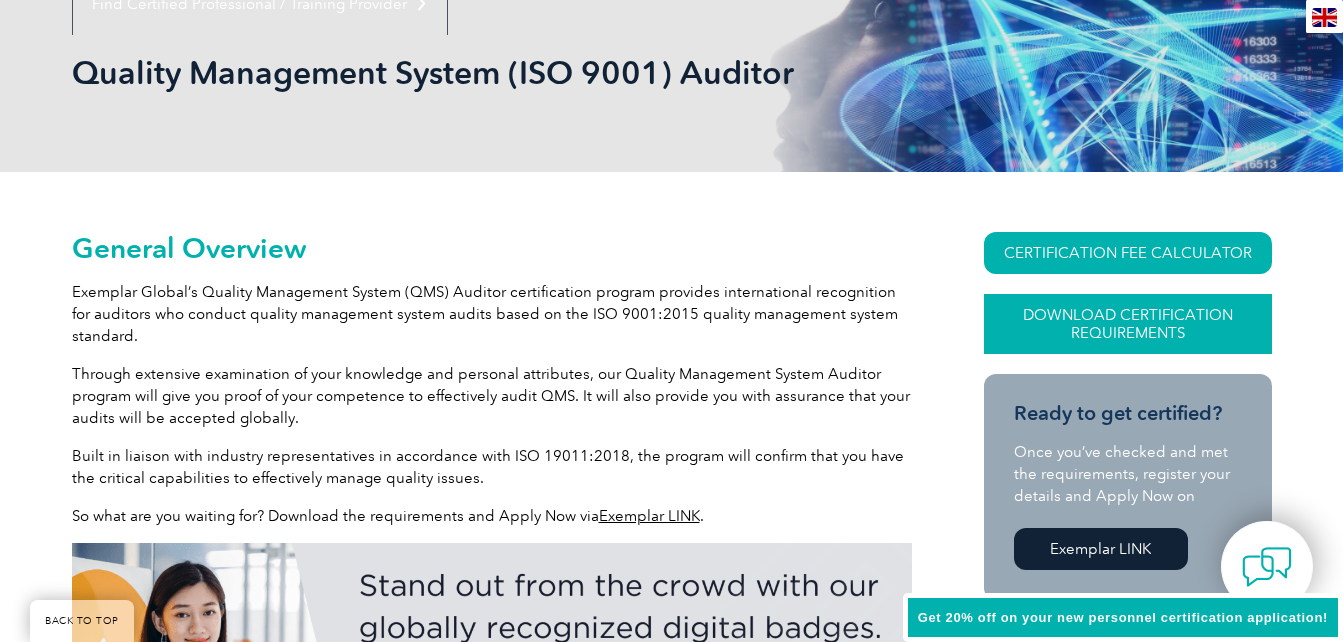 click on "Download Certification Requirements" at bounding box center [1128, 324] 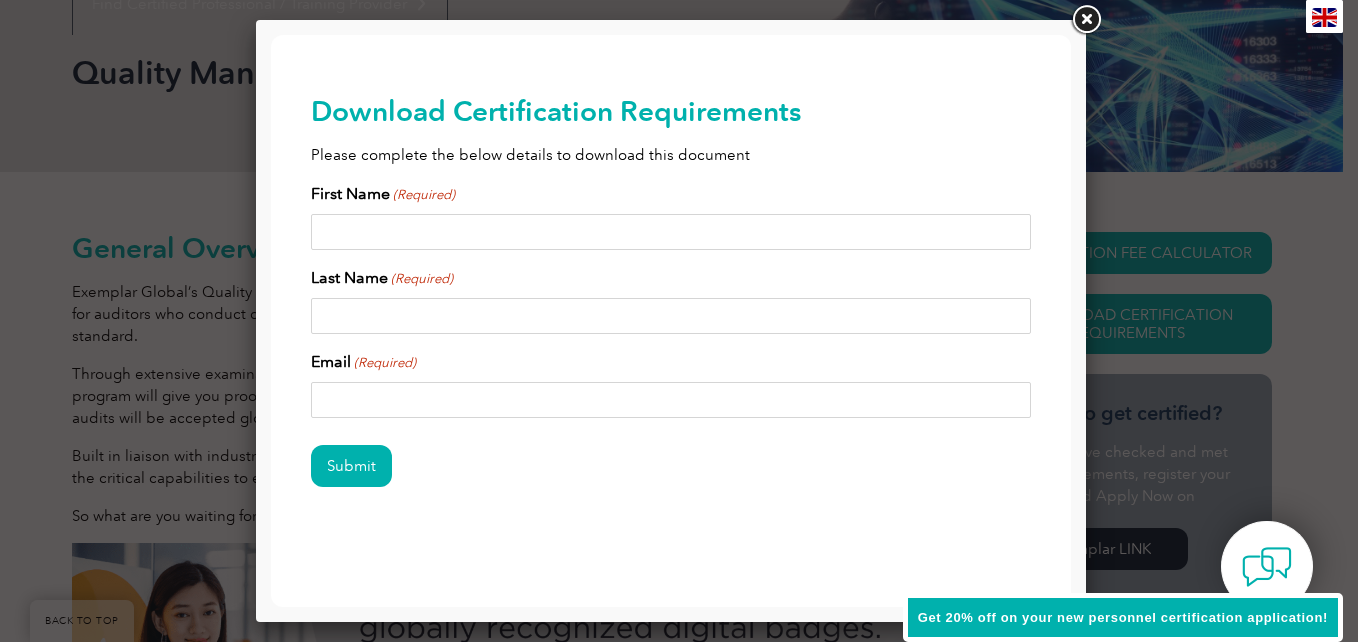 scroll, scrollTop: 4, scrollLeft: 0, axis: vertical 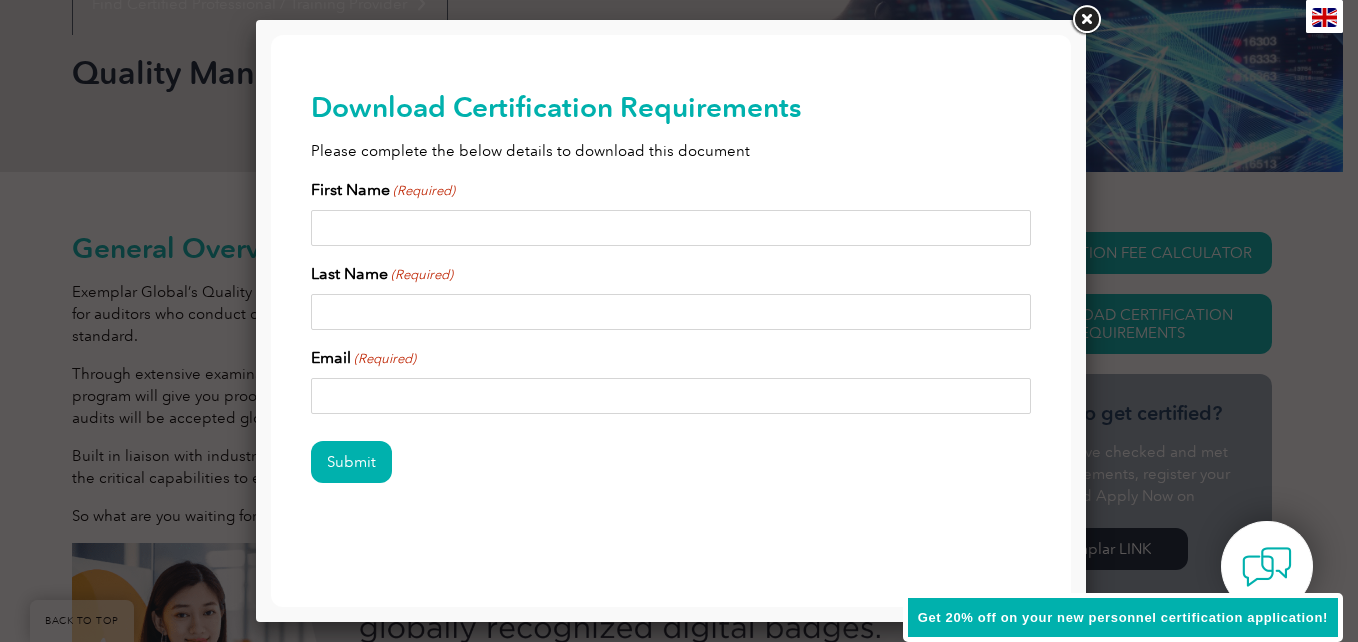 click on "First Name (Required)" at bounding box center (671, 228) 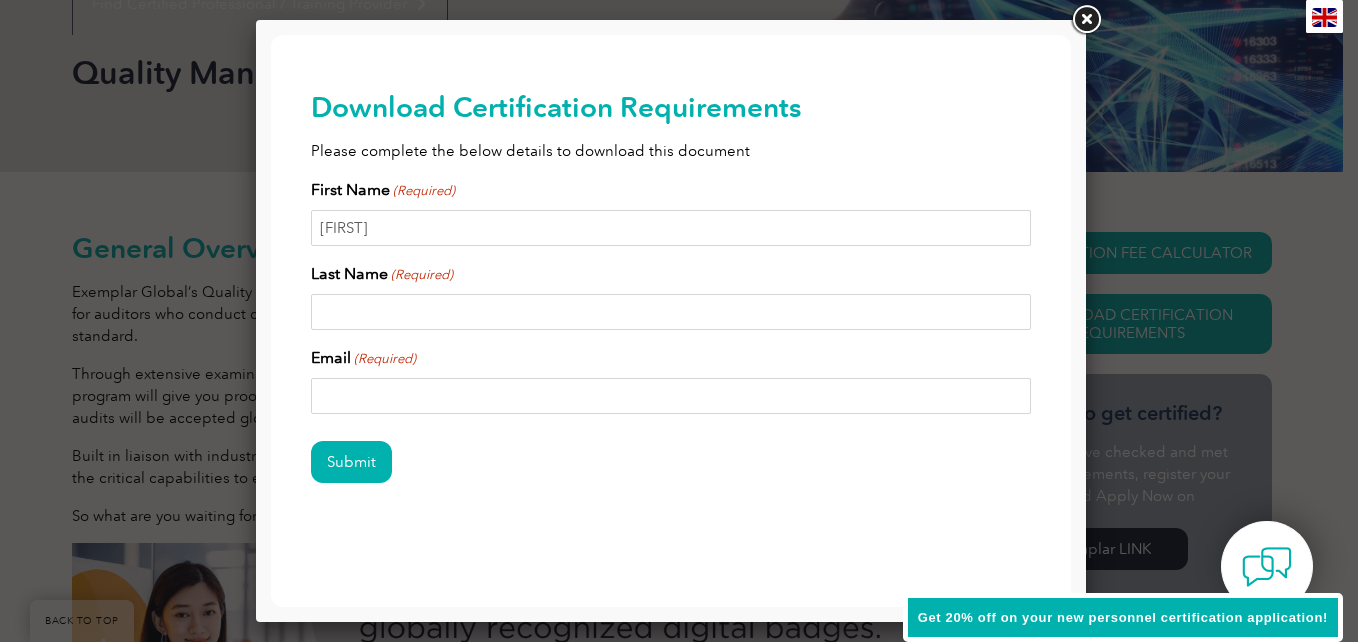 type on "[LAST]" 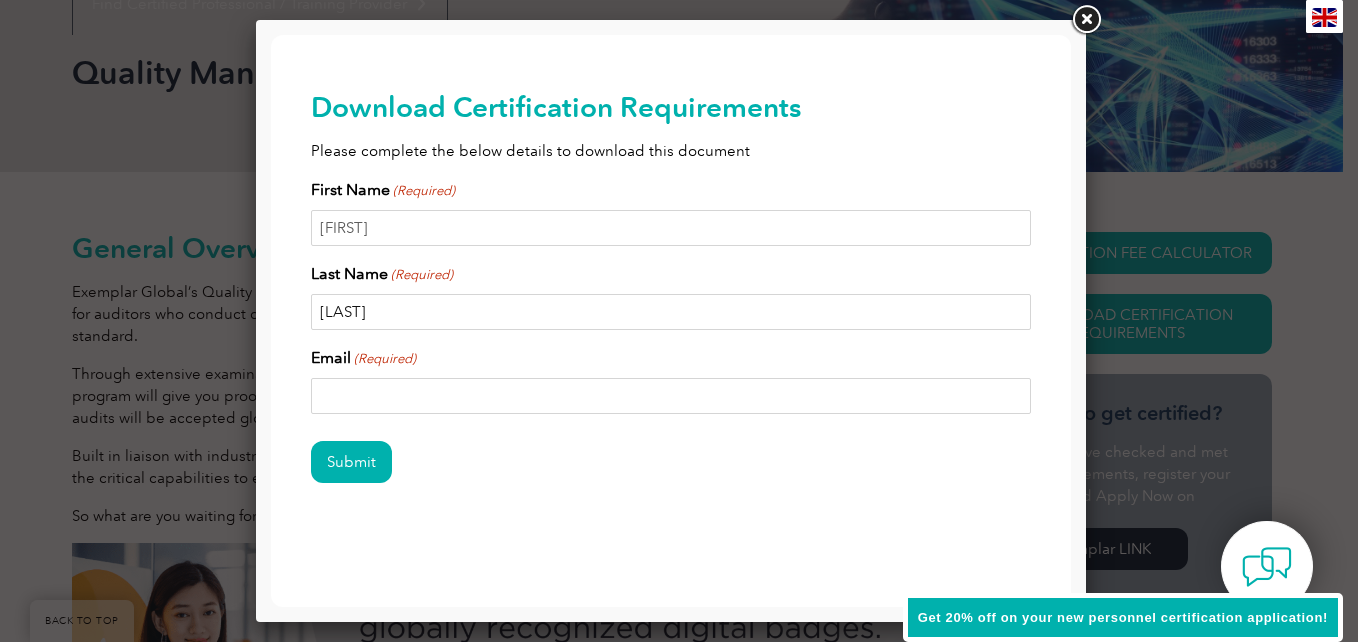 type on "renealexanderp@example.com" 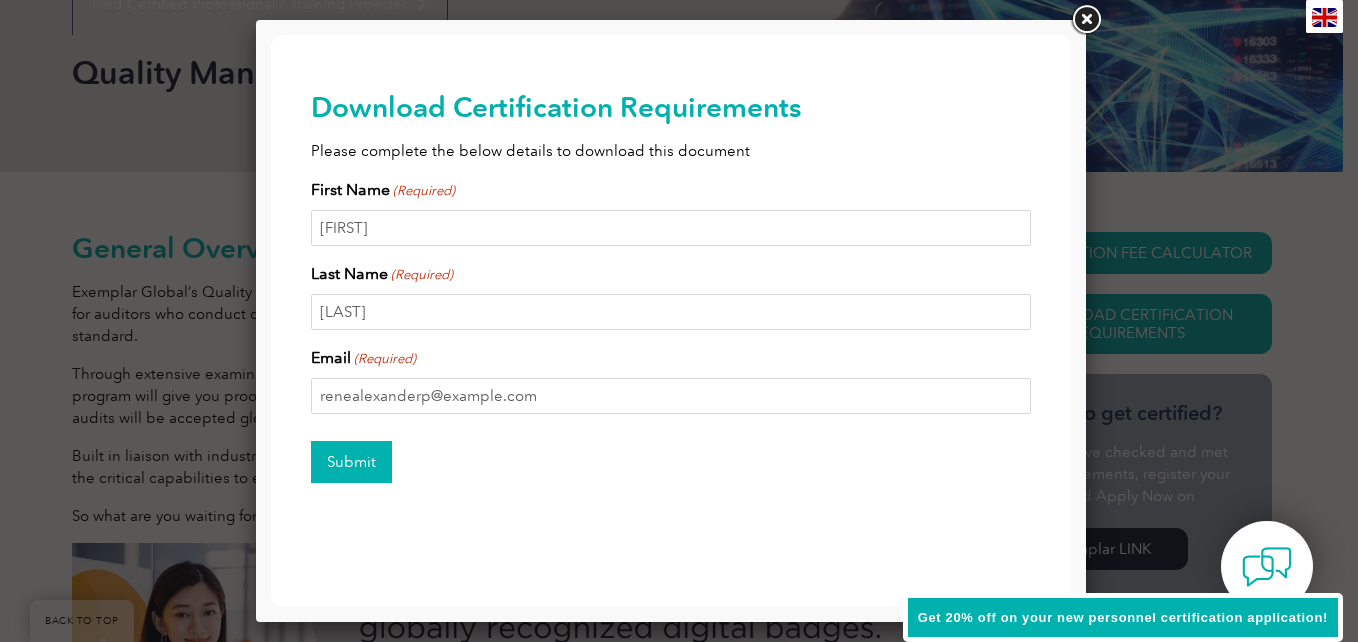 click on "Submit" at bounding box center [351, 462] 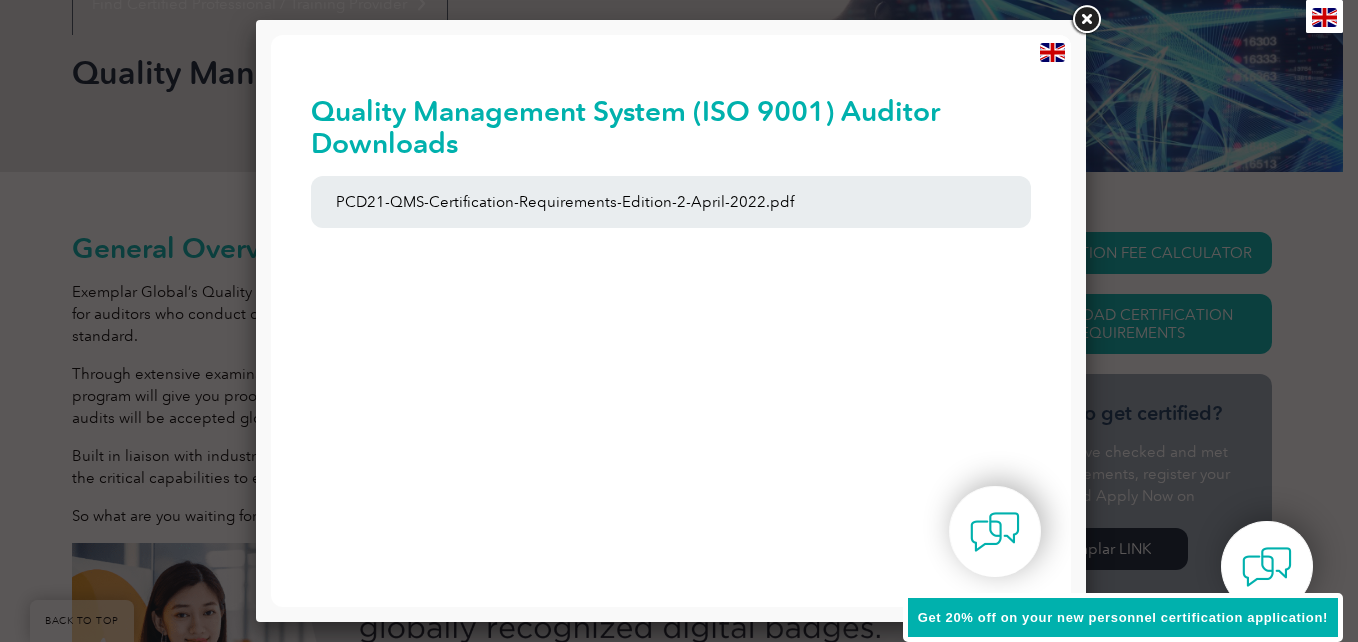 scroll, scrollTop: 0, scrollLeft: 0, axis: both 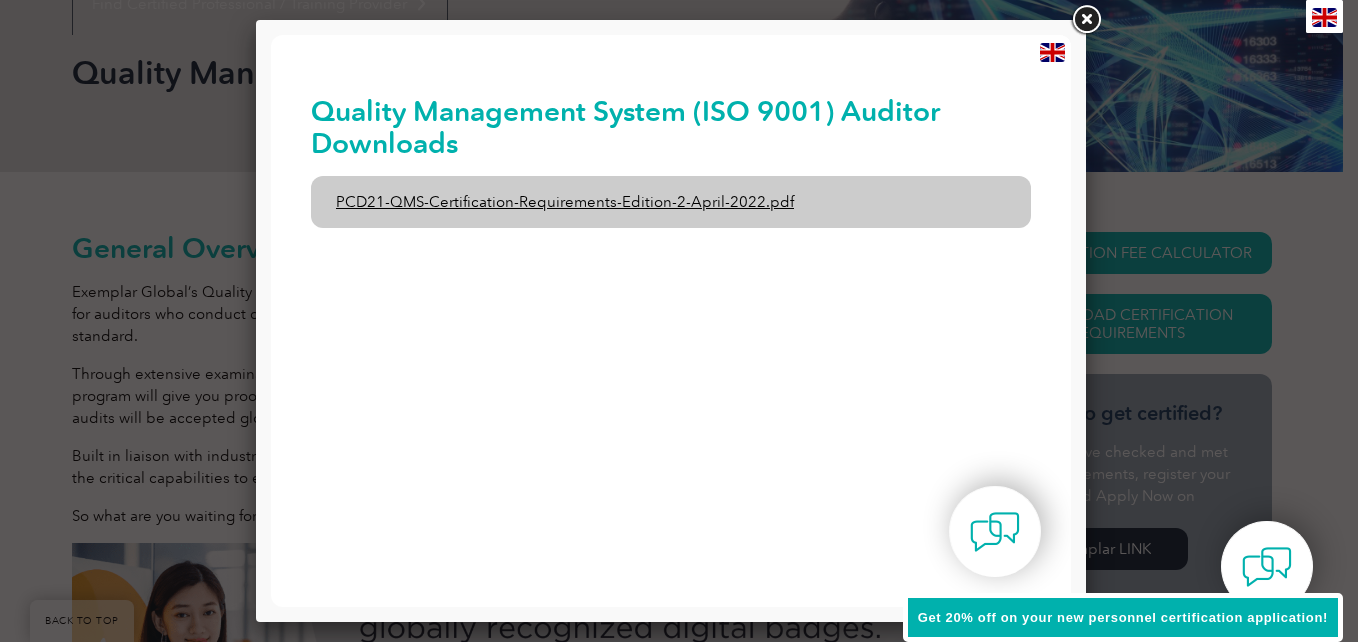 click on "PCD21-QMS-Certification-Requirements-Edition-2-April-2022.pdf" at bounding box center [671, 202] 